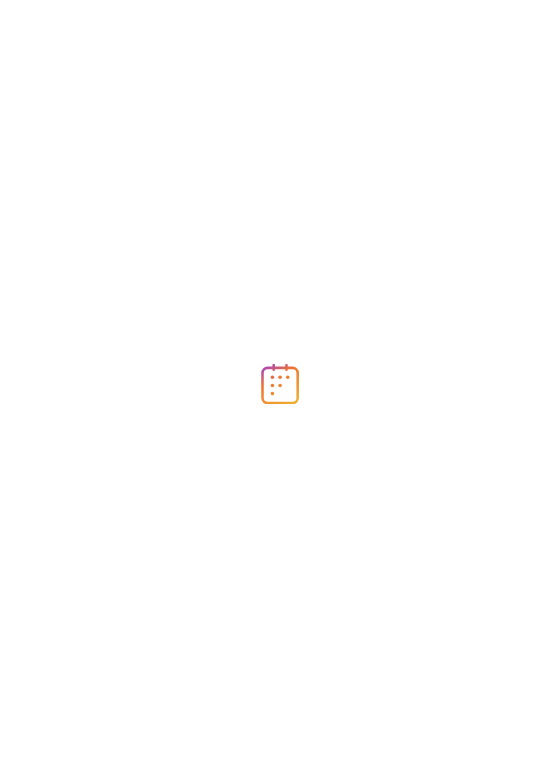 scroll, scrollTop: 0, scrollLeft: 0, axis: both 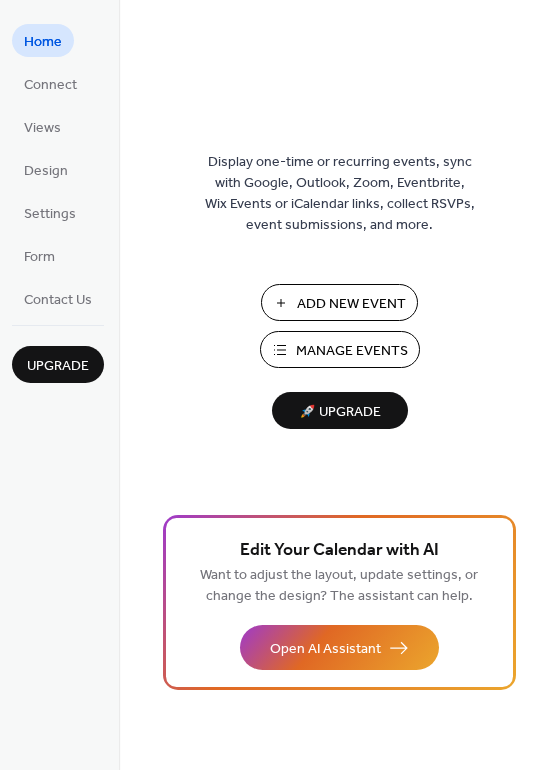 click on "Add New Event" at bounding box center (351, 304) 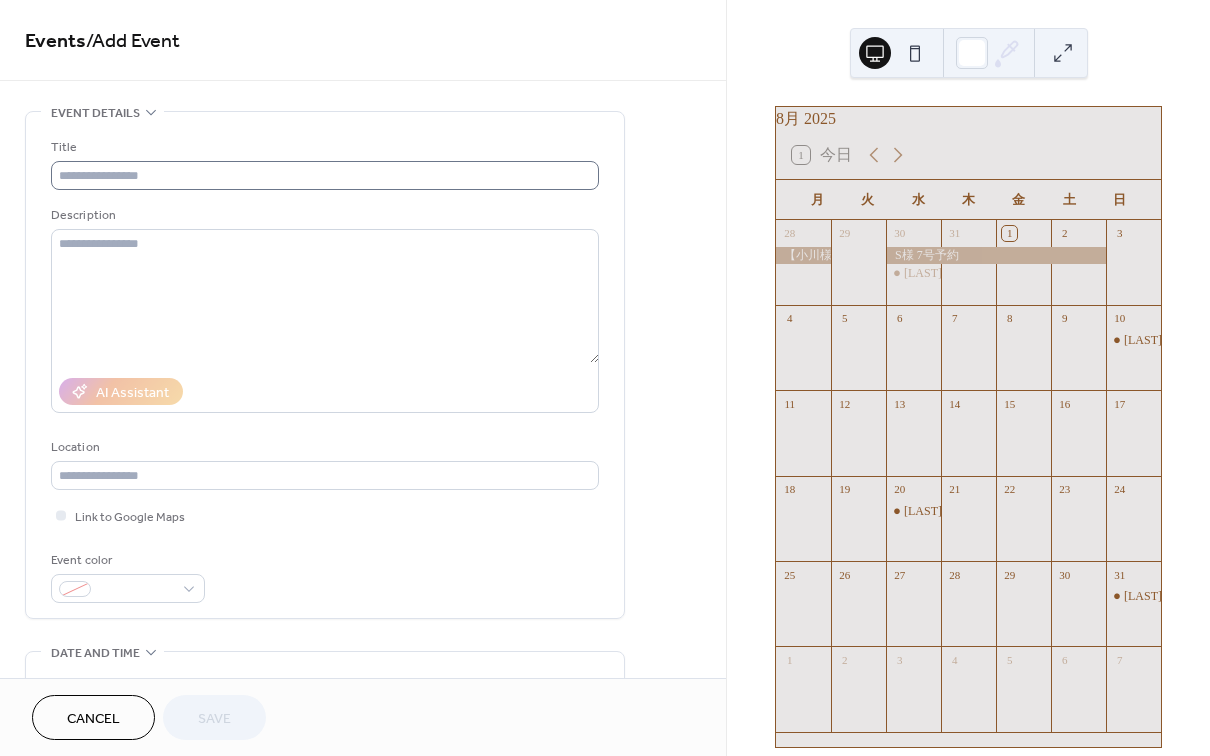 scroll, scrollTop: 0, scrollLeft: 0, axis: both 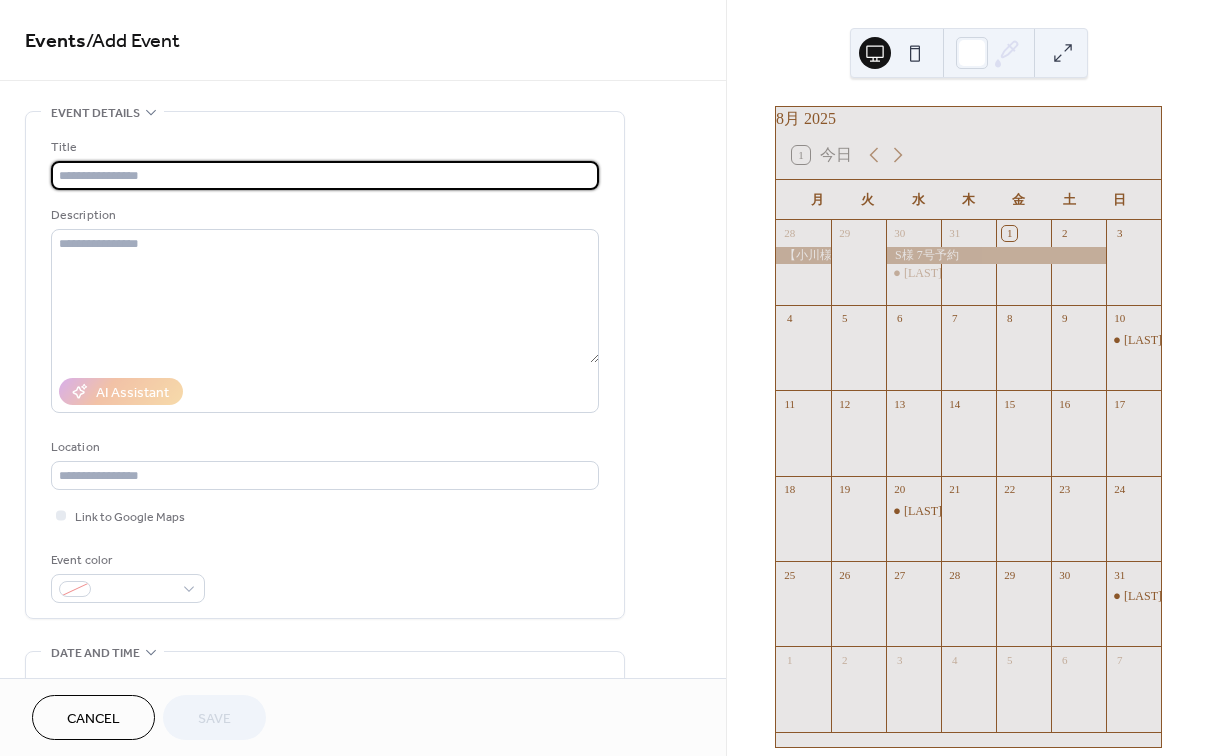 click at bounding box center (325, 175) 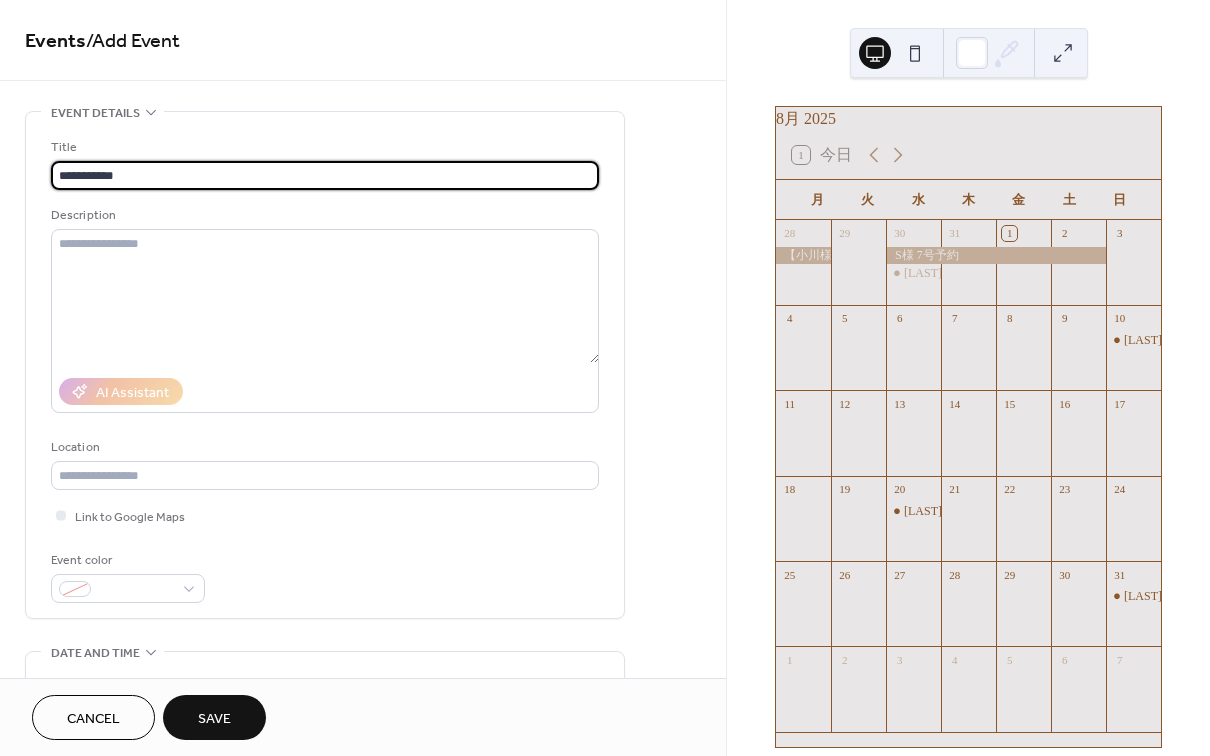 scroll, scrollTop: 0, scrollLeft: 0, axis: both 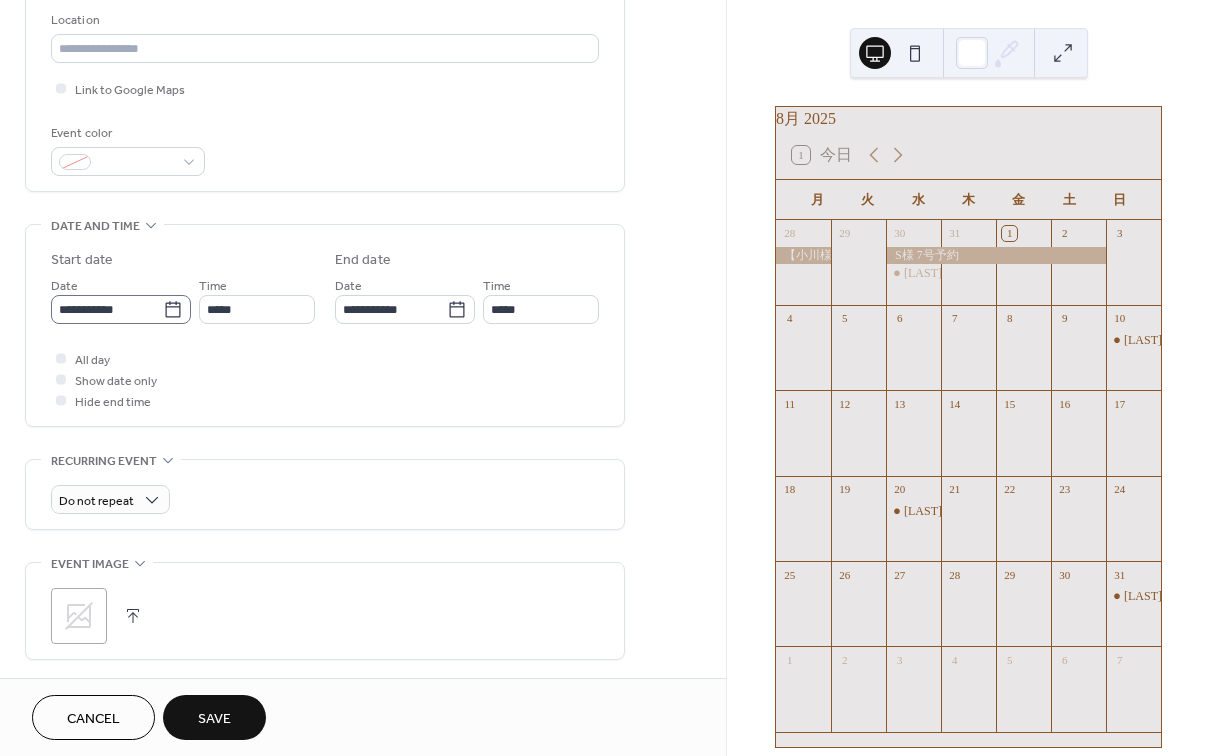 type on "*********" 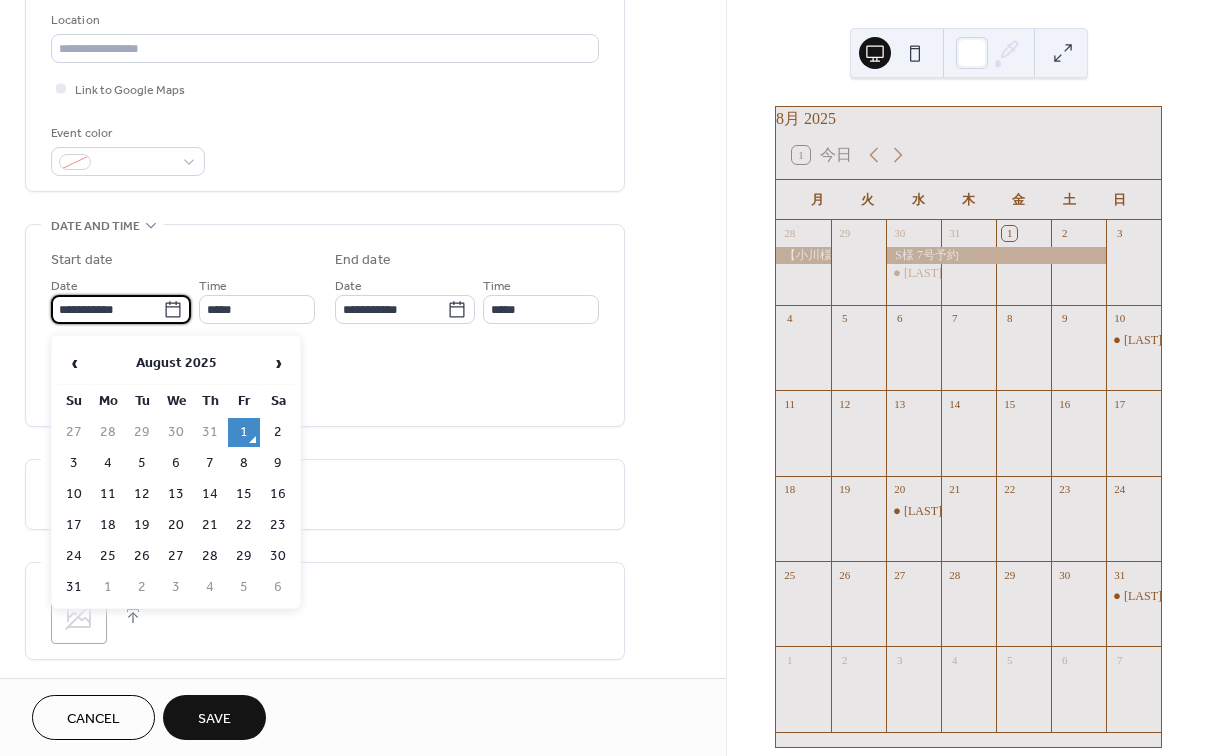 click on "**********" at bounding box center (107, 309) 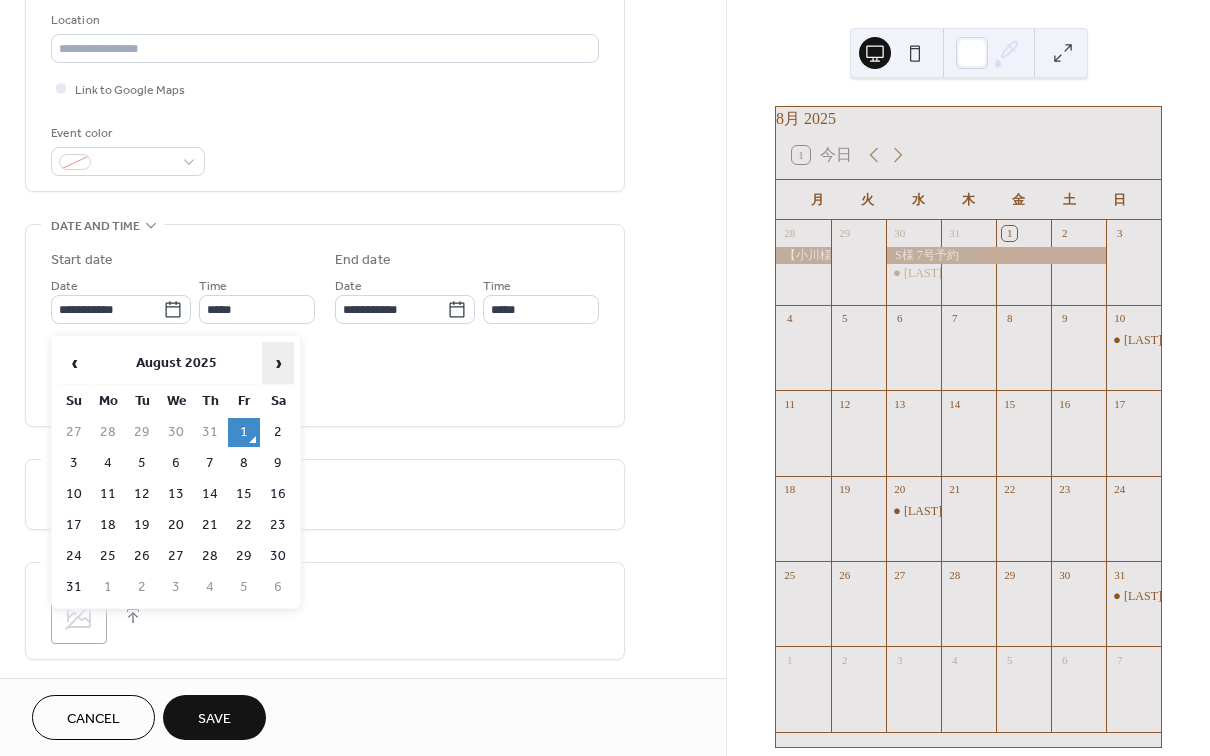 click on "›" at bounding box center (278, 363) 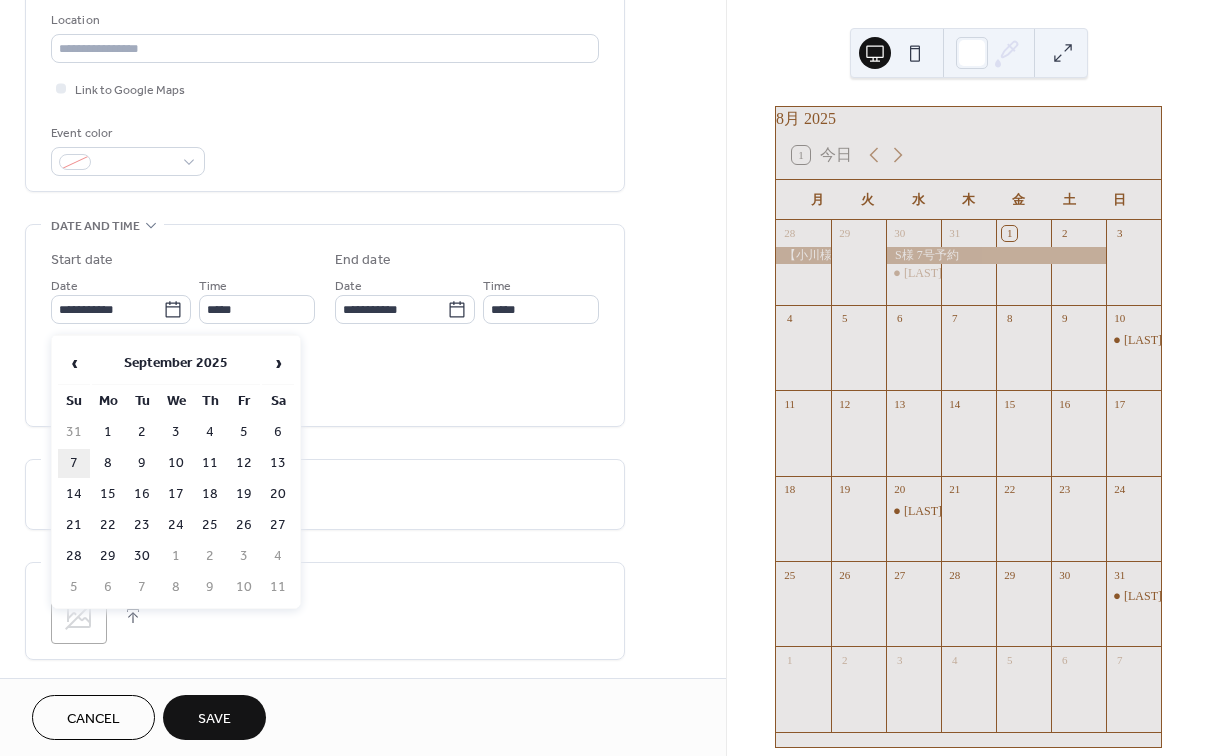 click on "7" at bounding box center (74, 463) 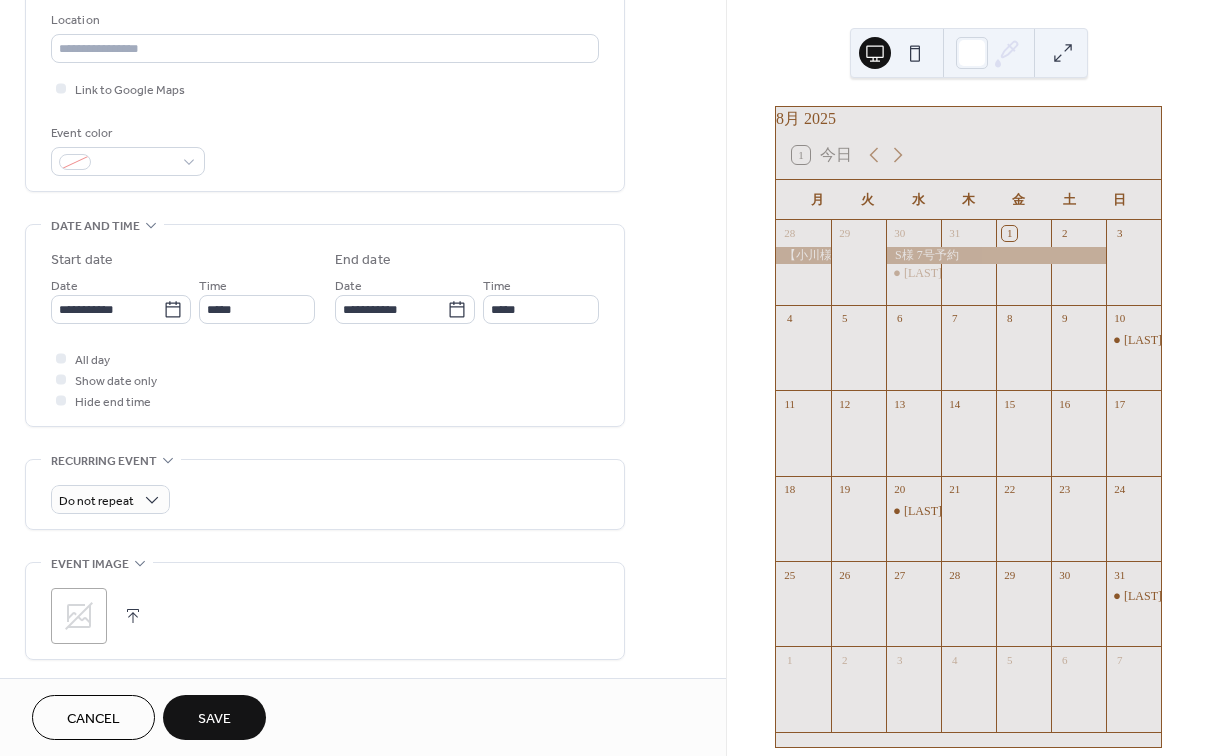 click on "Save" at bounding box center [214, 717] 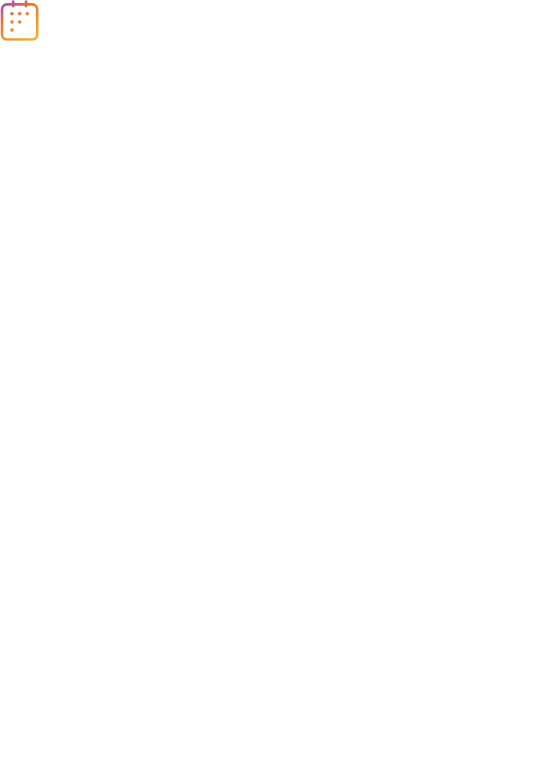 scroll, scrollTop: 0, scrollLeft: 0, axis: both 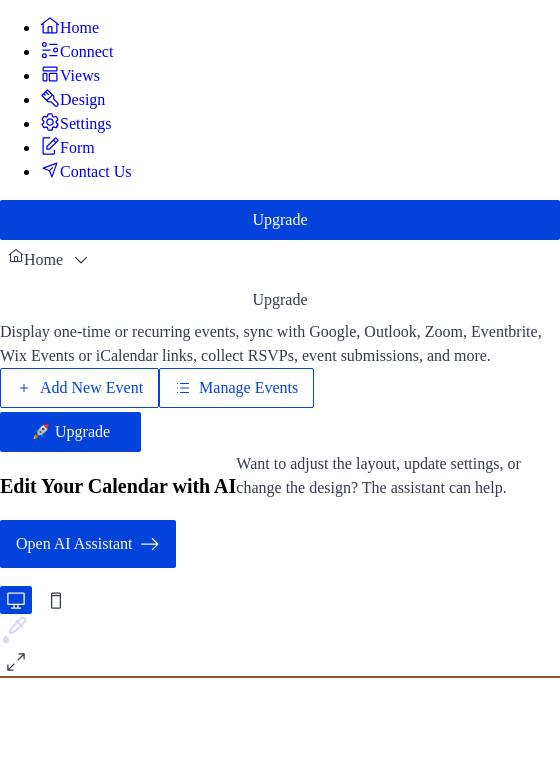click on "Add New Event" at bounding box center (91, 388) 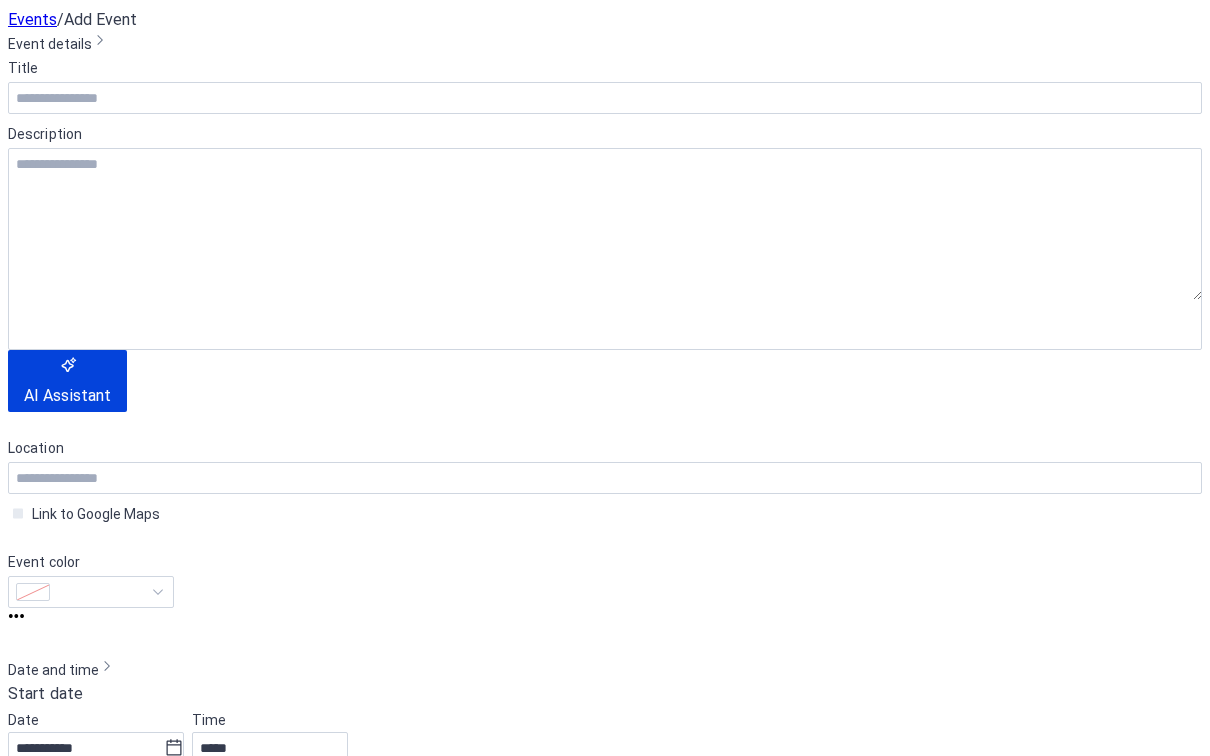 scroll, scrollTop: 0, scrollLeft: 0, axis: both 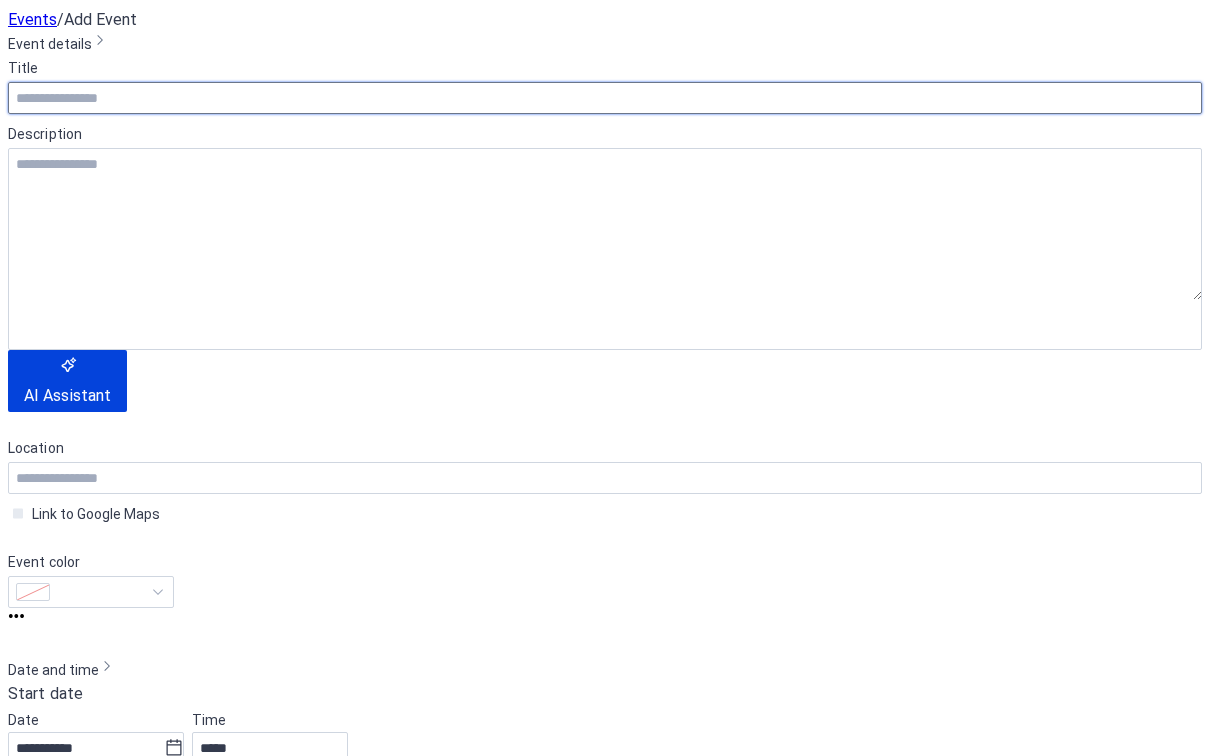 click at bounding box center [605, 98] 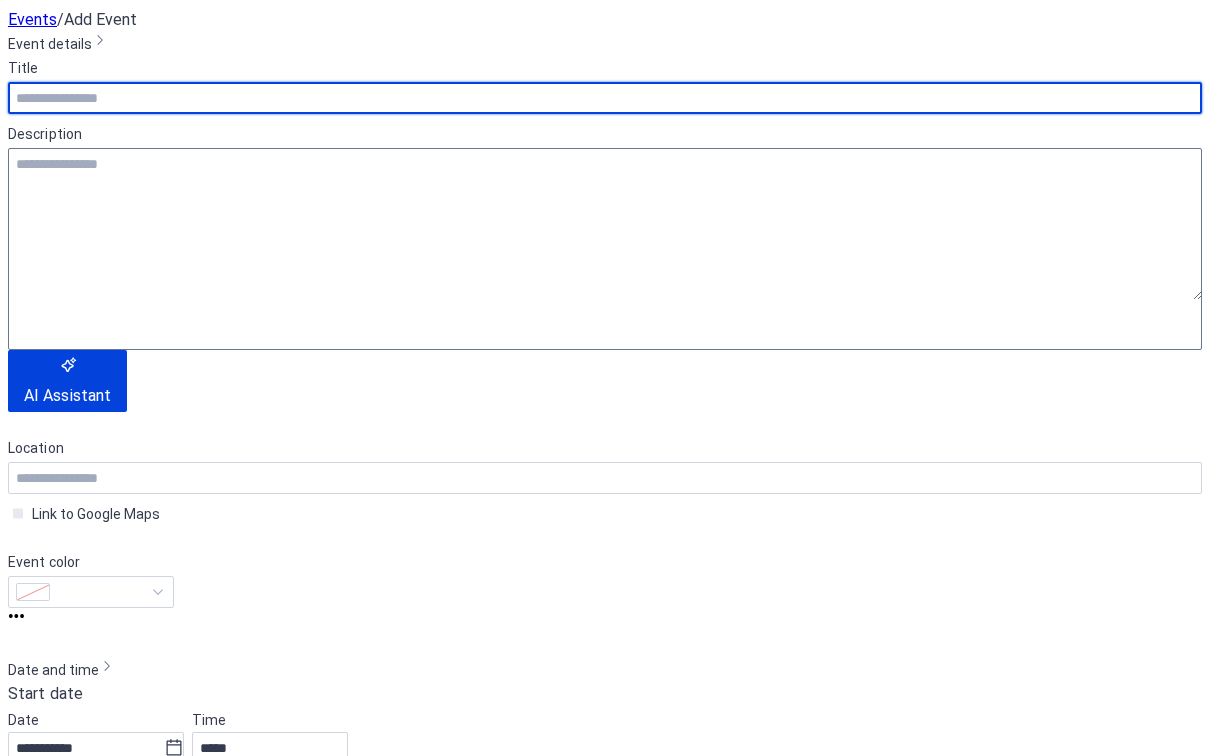 paste on "*********" 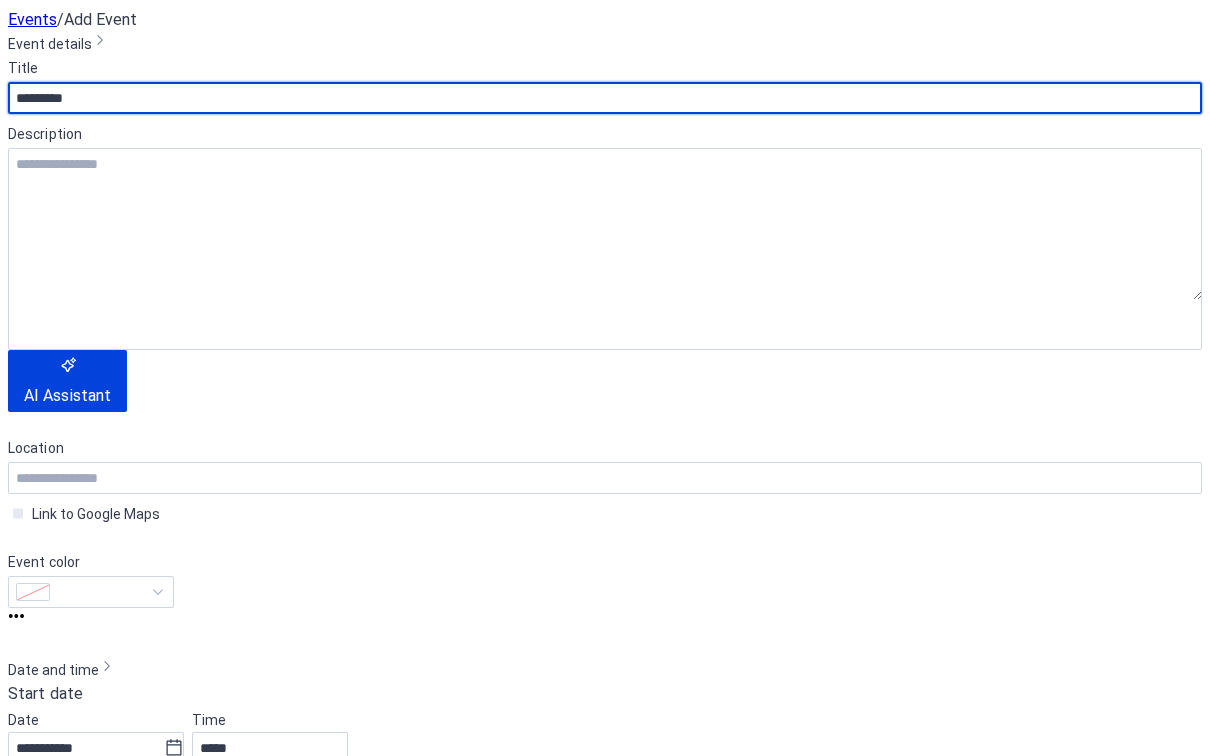 scroll, scrollTop: 340, scrollLeft: 0, axis: vertical 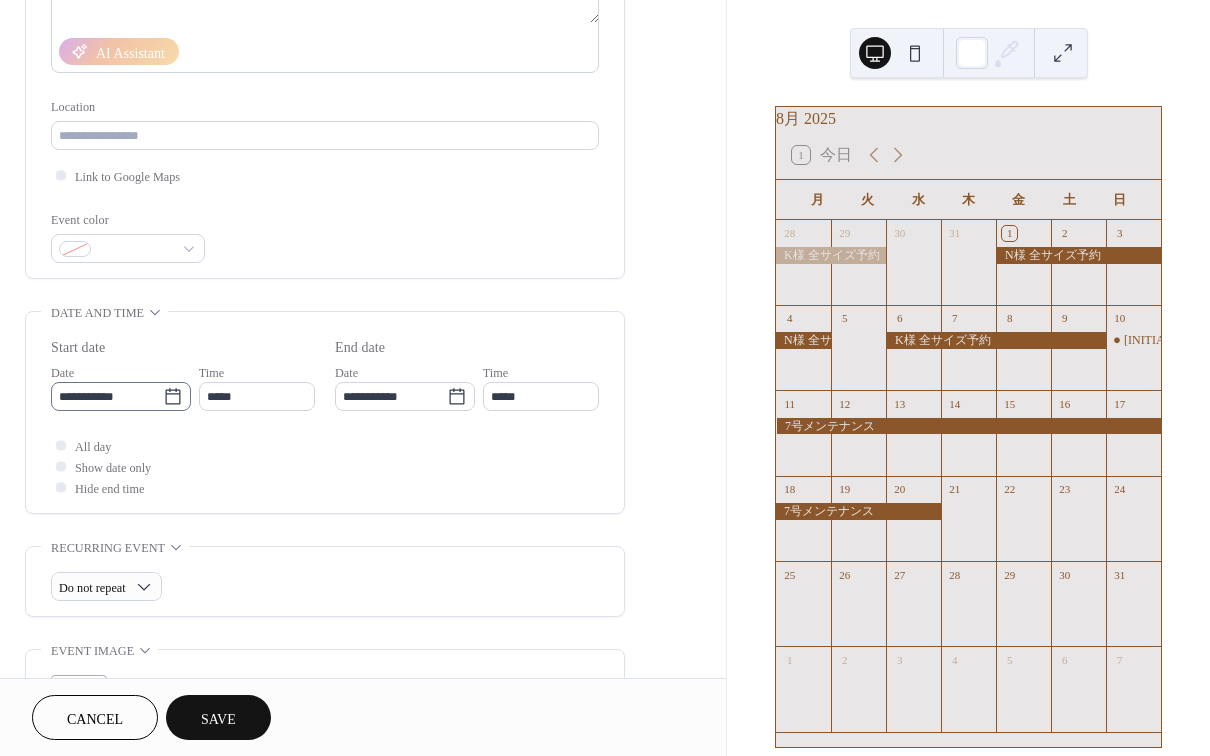 type on "*********" 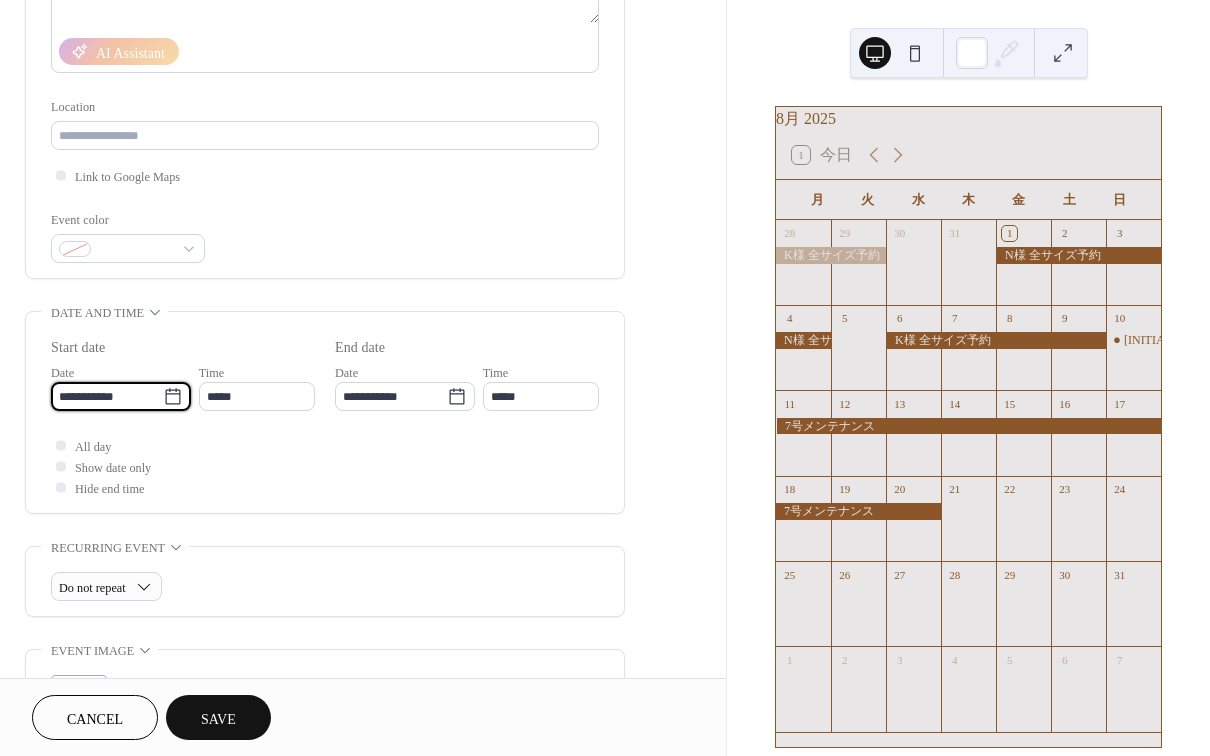 click on "**********" at bounding box center (107, 396) 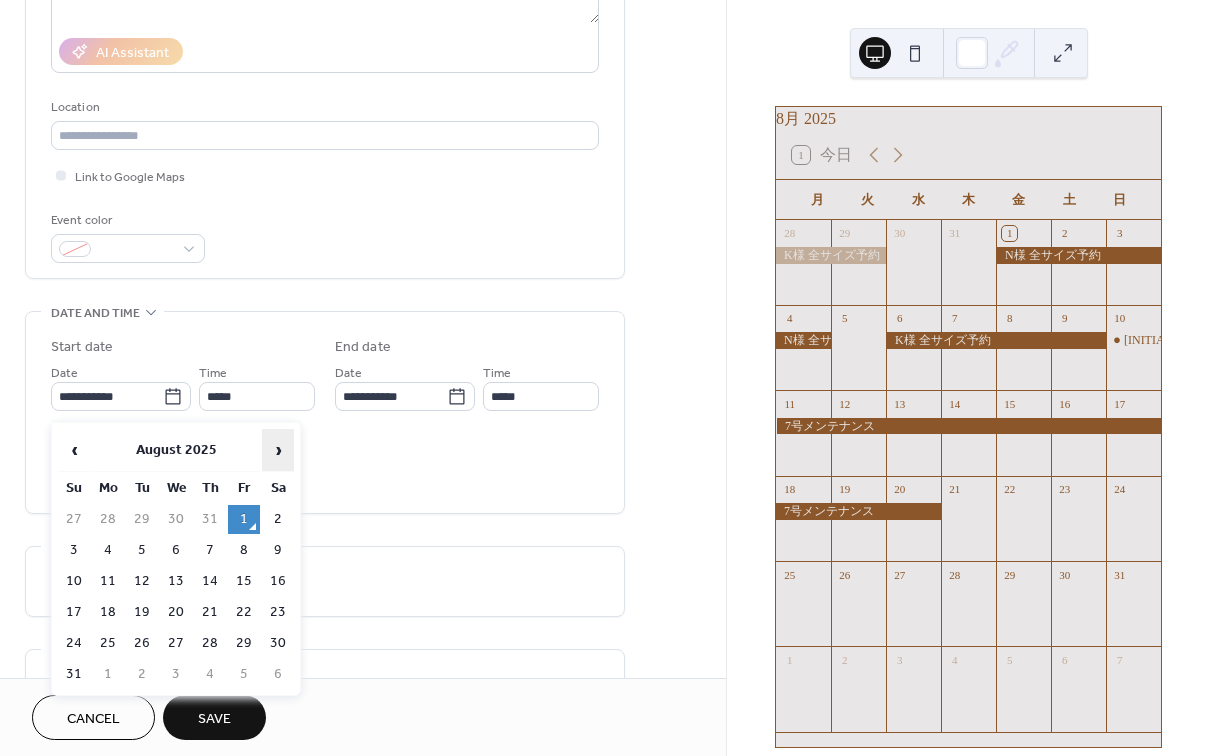 click on "›" at bounding box center (278, 450) 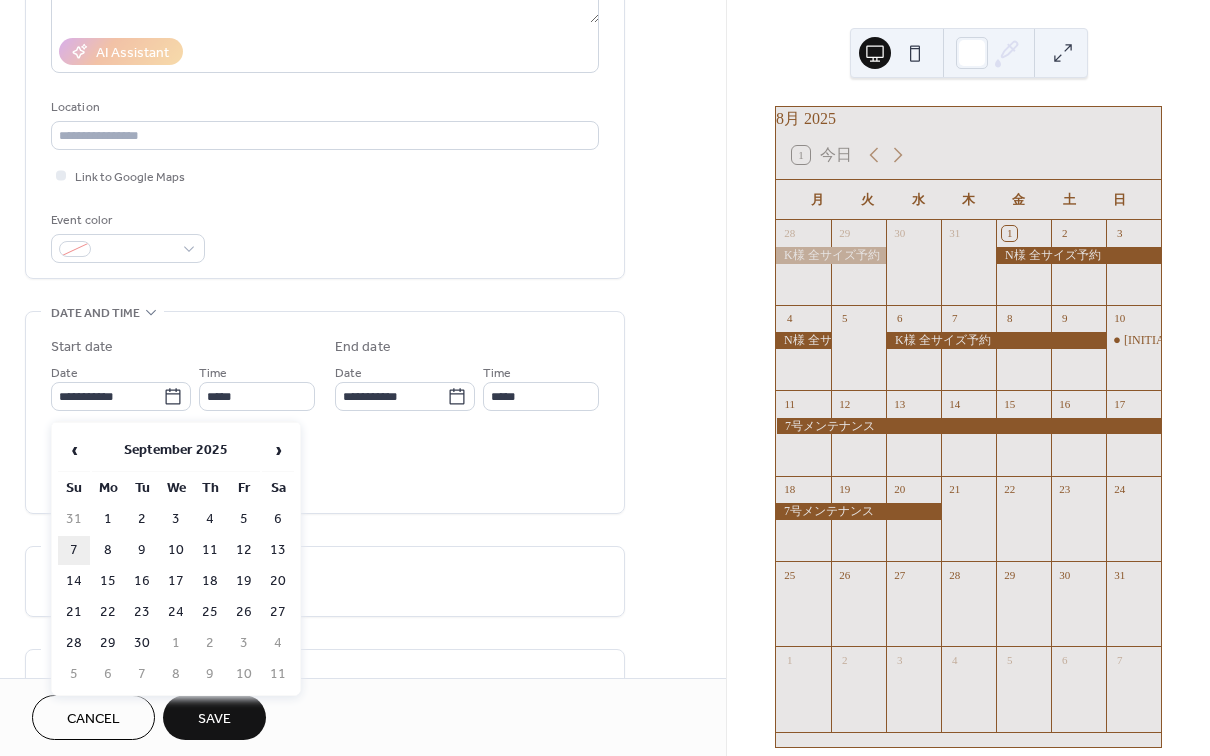 click on "7" at bounding box center (74, 550) 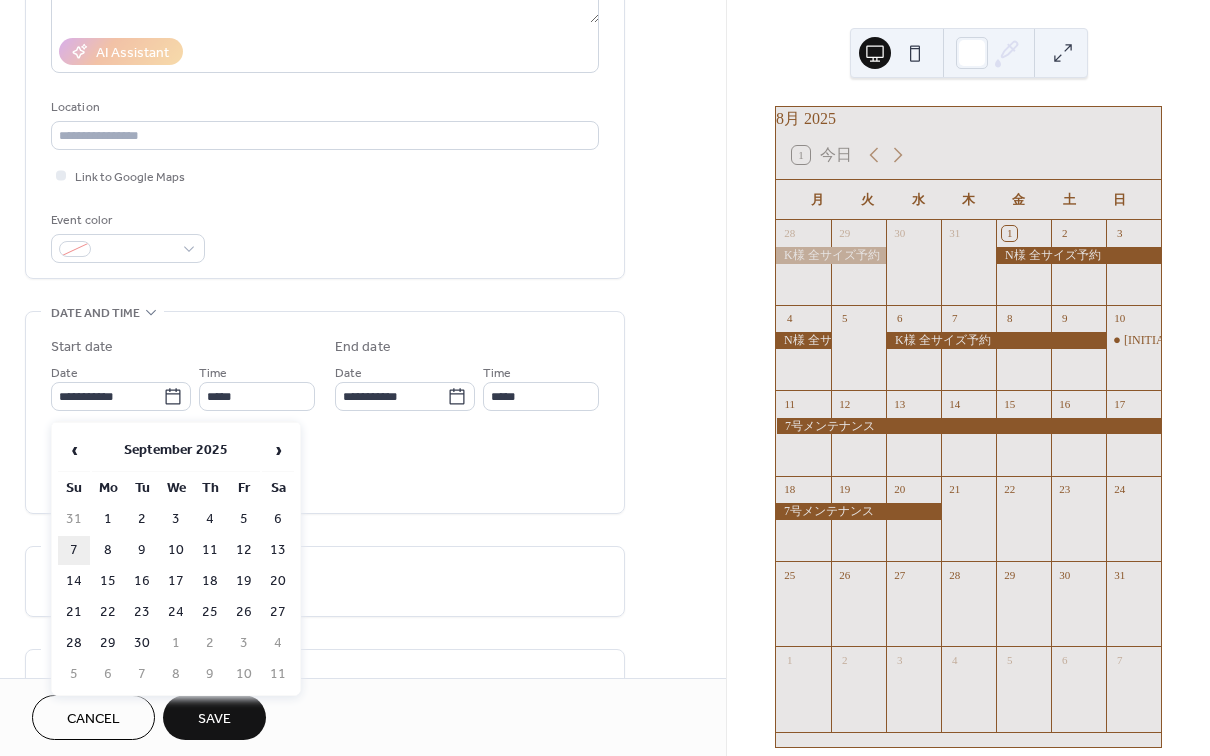 type on "**********" 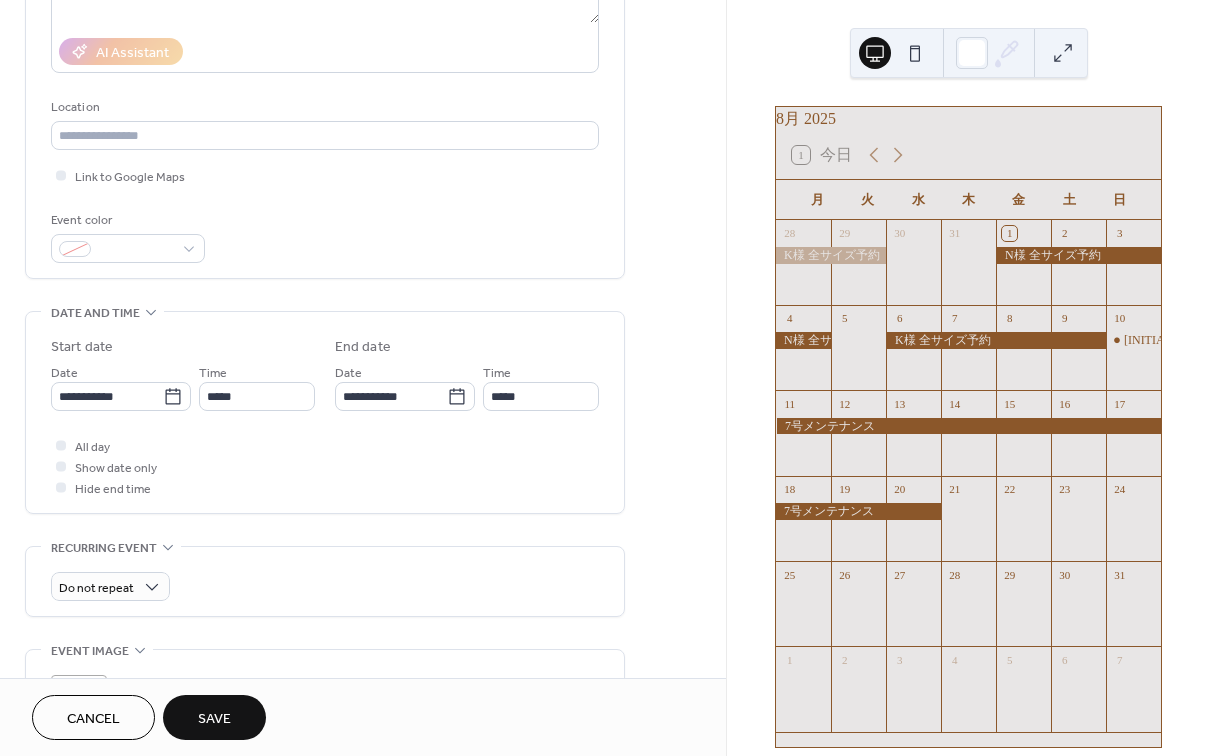 click on "Save" at bounding box center (214, 717) 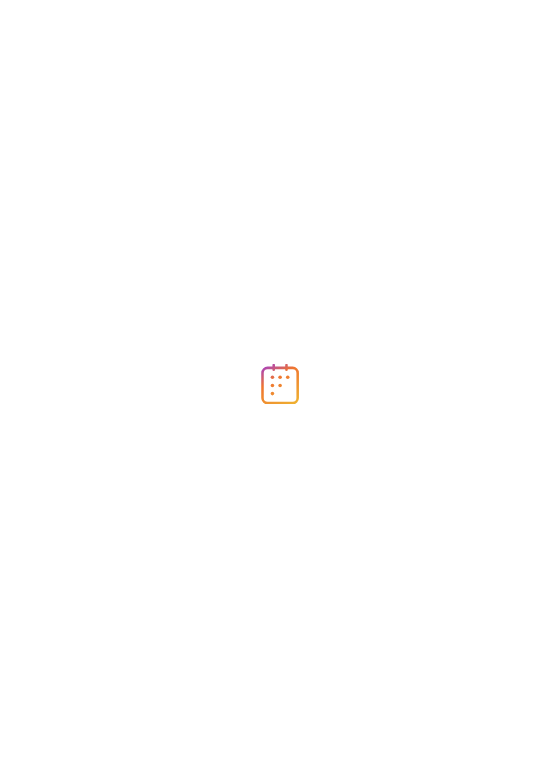 scroll, scrollTop: 0, scrollLeft: 0, axis: both 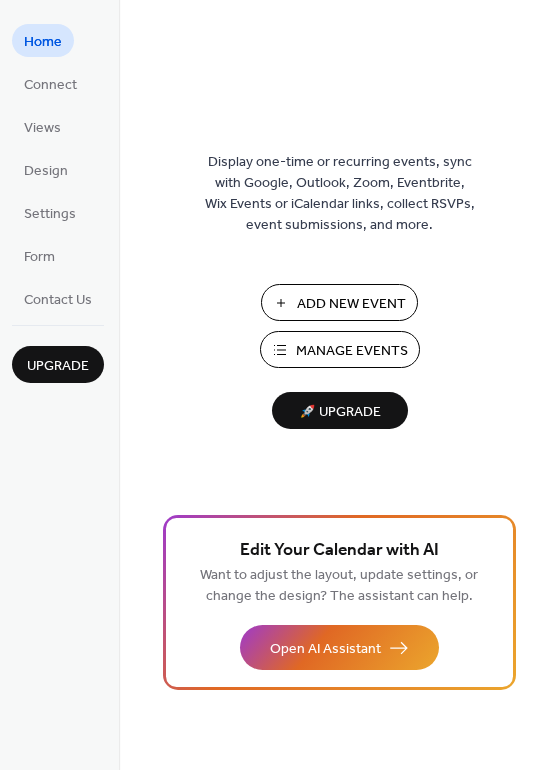 click on "Add New Event" at bounding box center (339, 302) 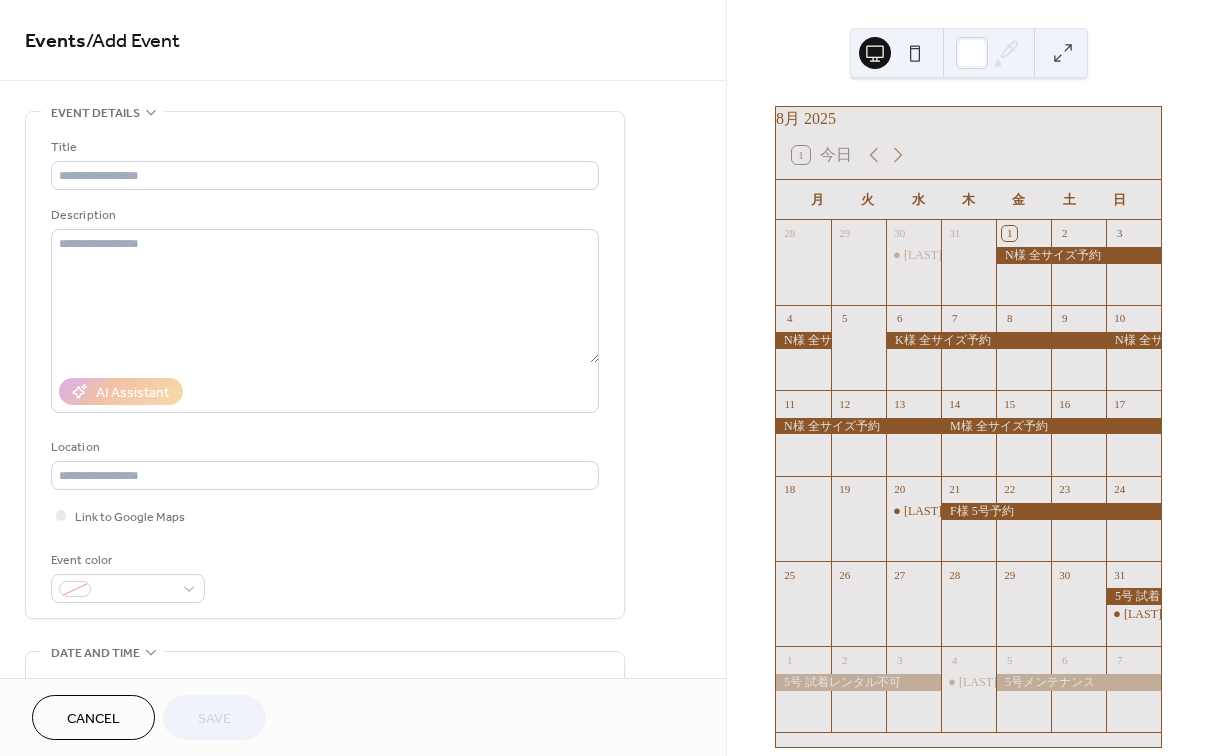 scroll, scrollTop: 0, scrollLeft: 0, axis: both 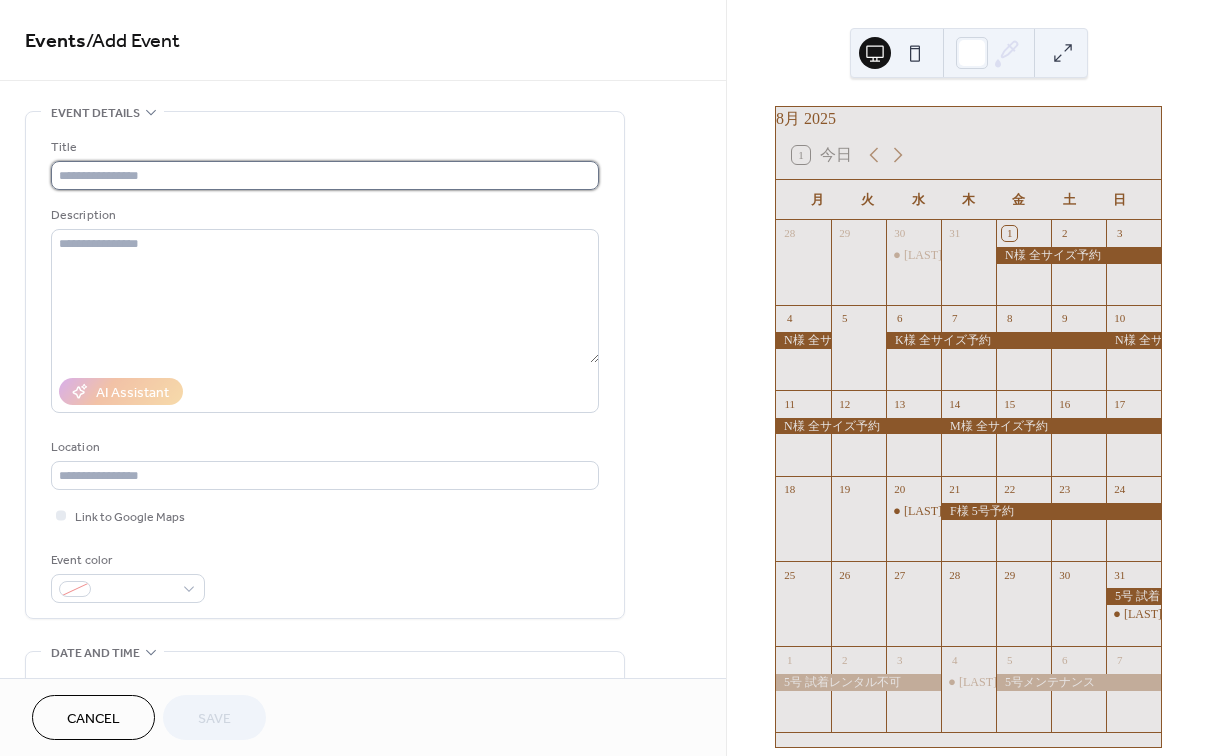 click at bounding box center [325, 175] 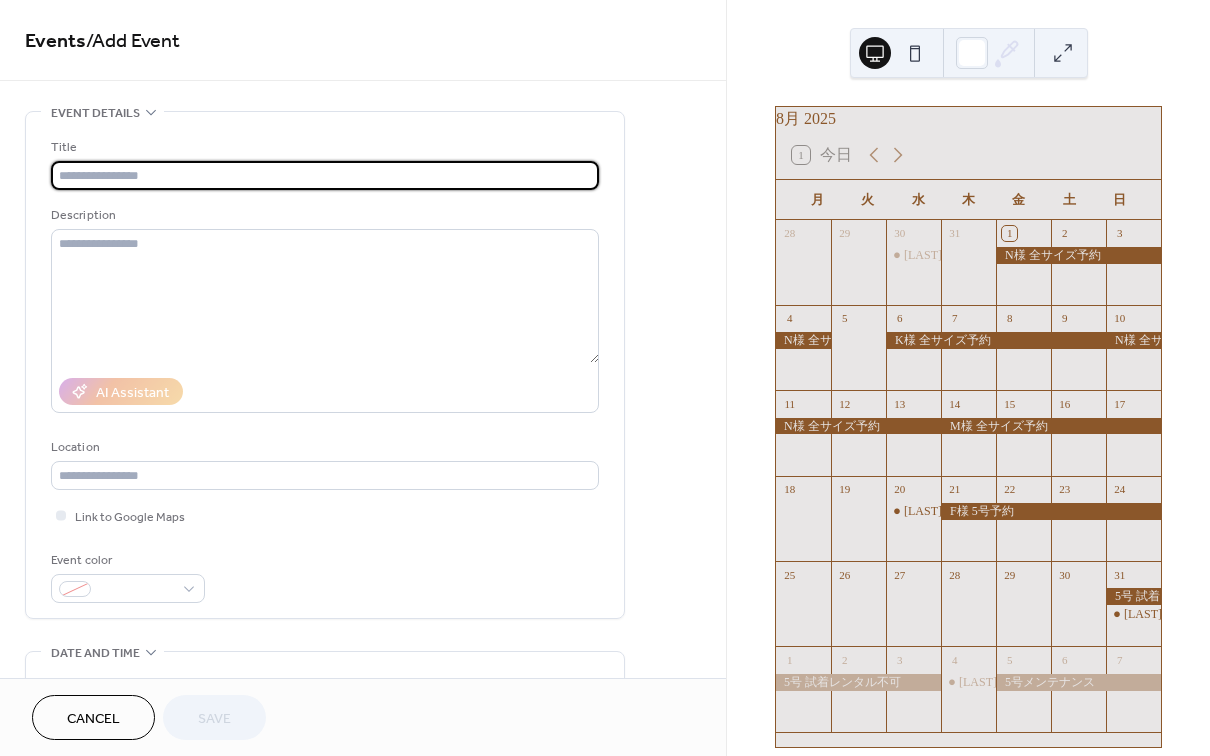 paste on "*********" 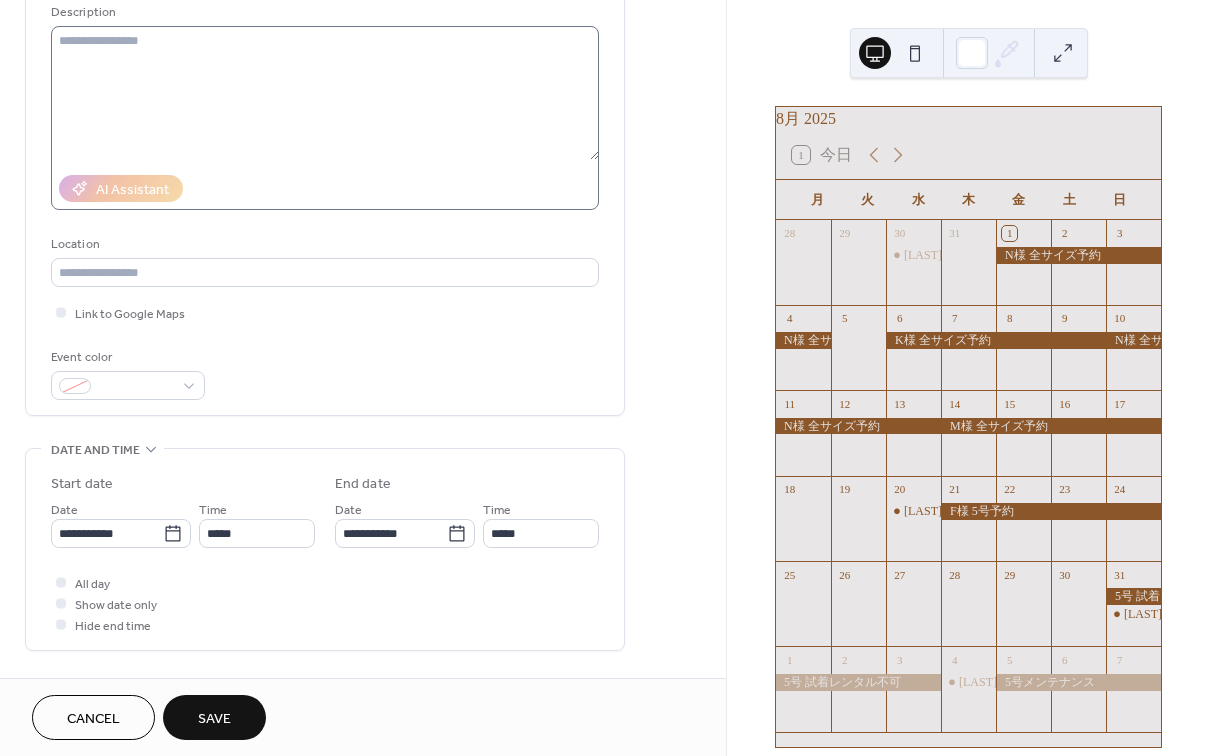 scroll, scrollTop: 357, scrollLeft: 0, axis: vertical 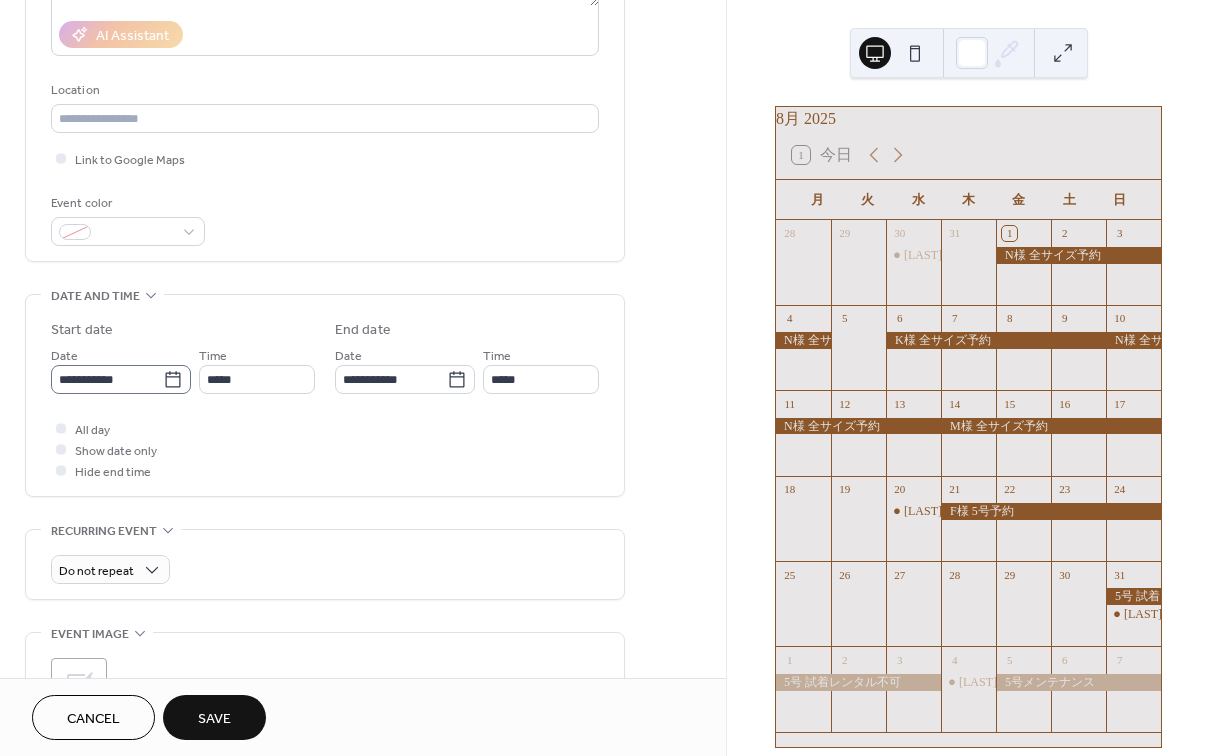 type on "*********" 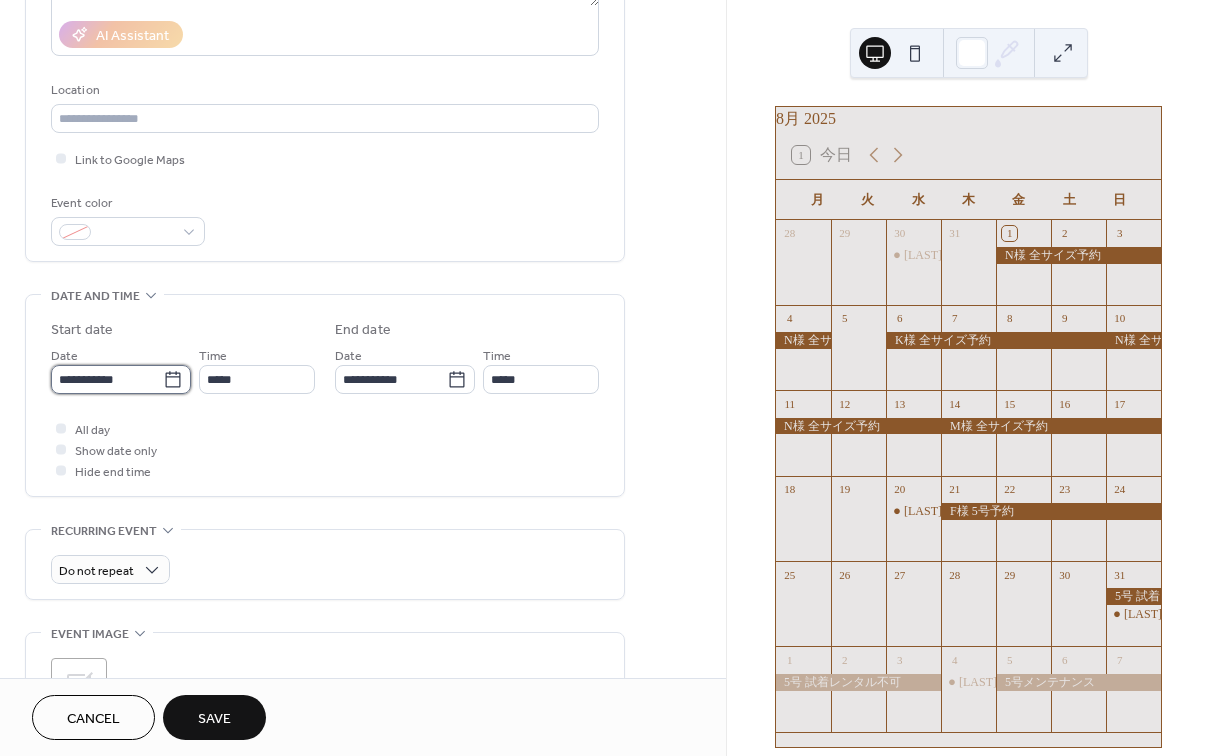 click on "**********" at bounding box center [107, 379] 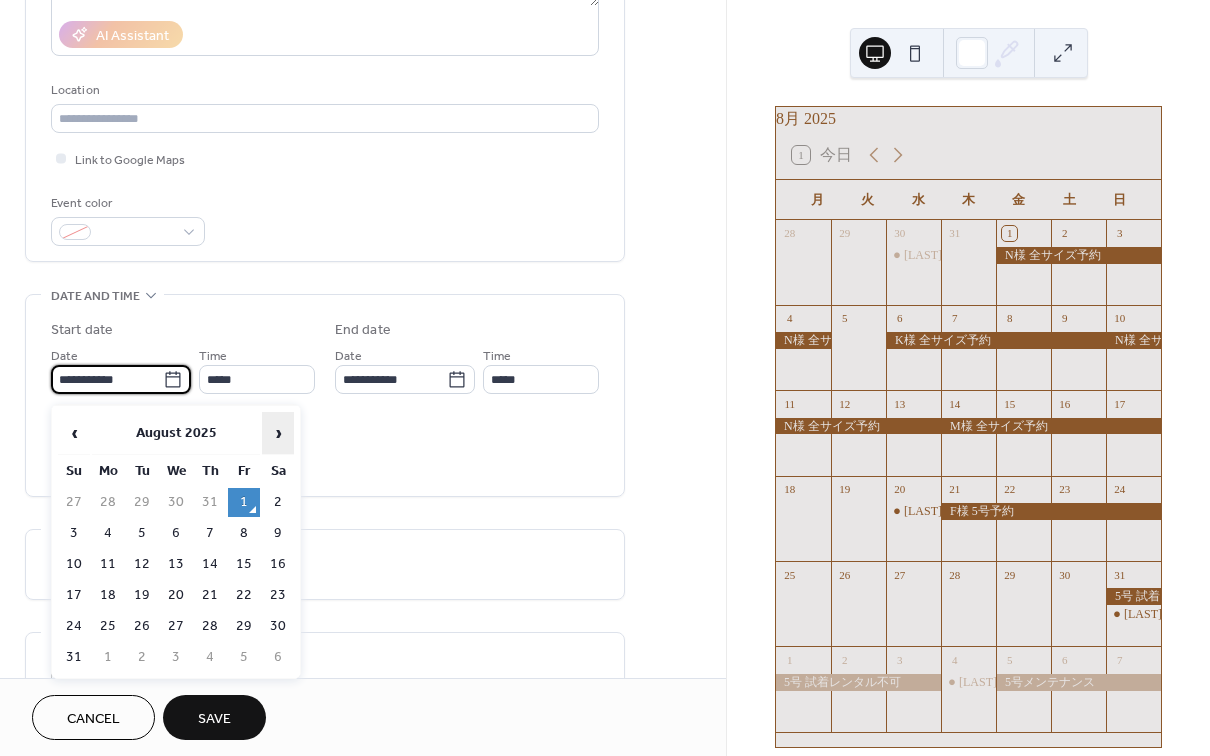 click on "›" at bounding box center [278, 433] 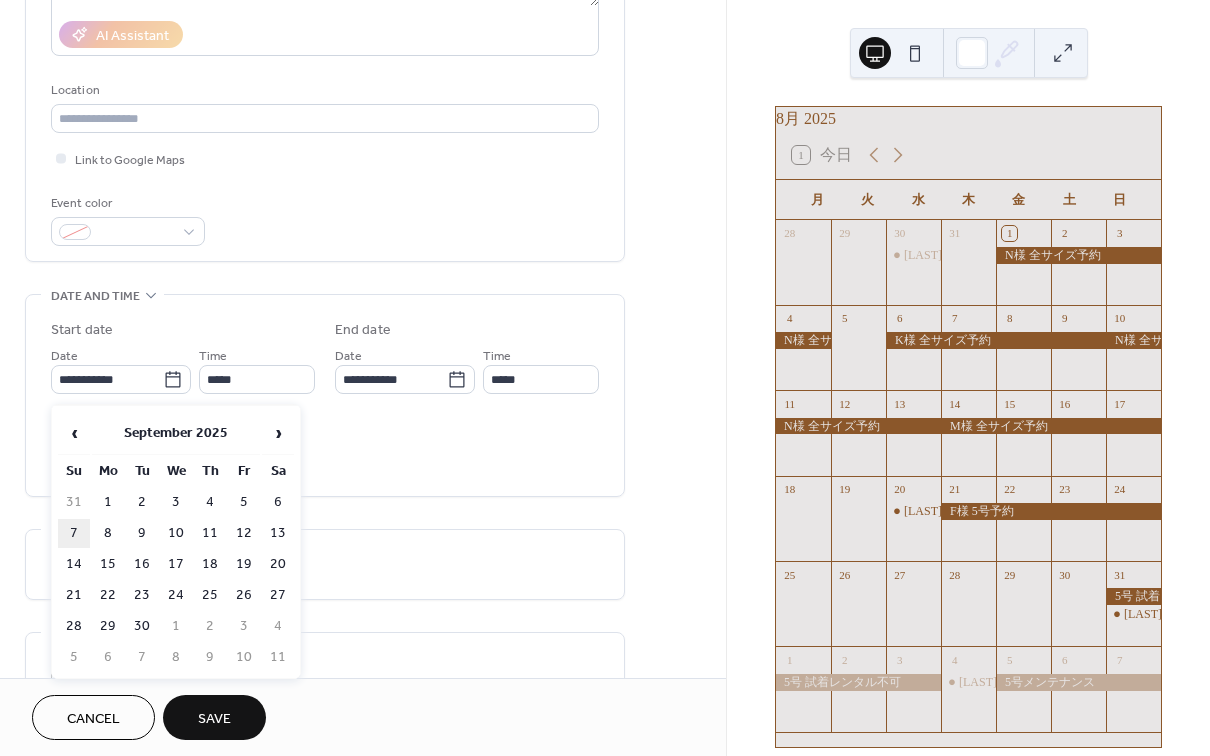 click on "7" at bounding box center [74, 533] 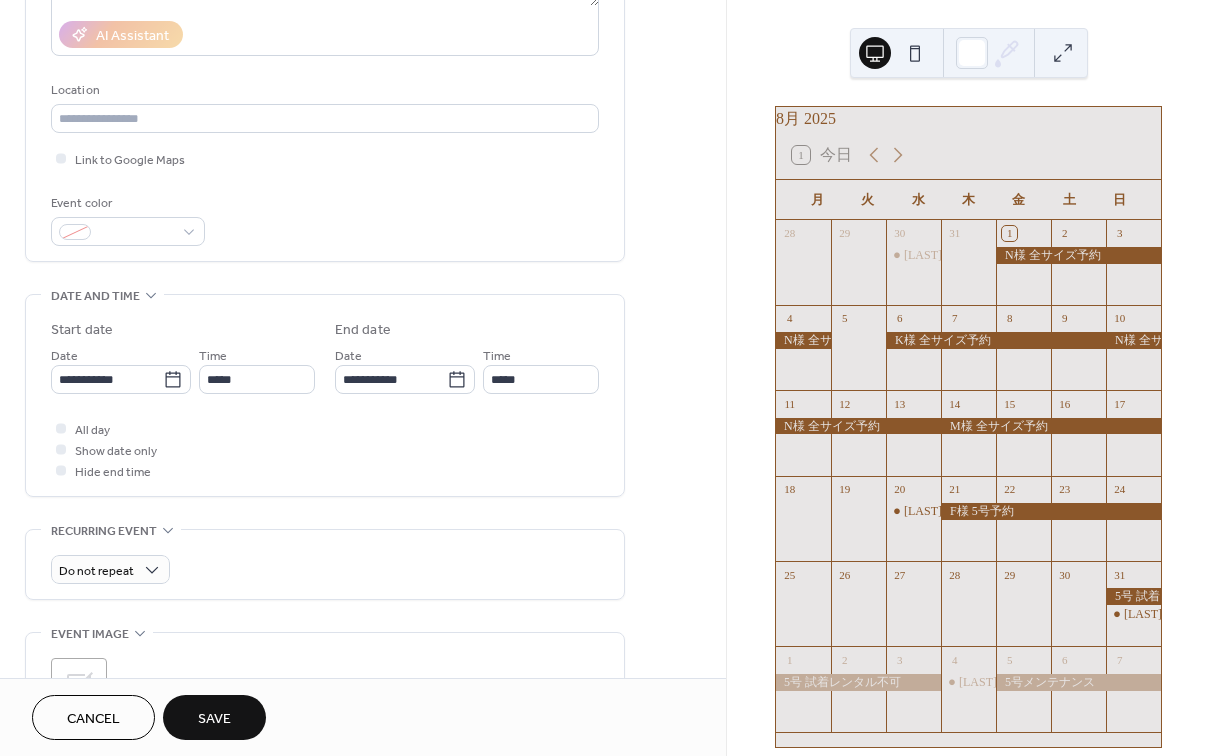 click on "Save" at bounding box center [214, 717] 